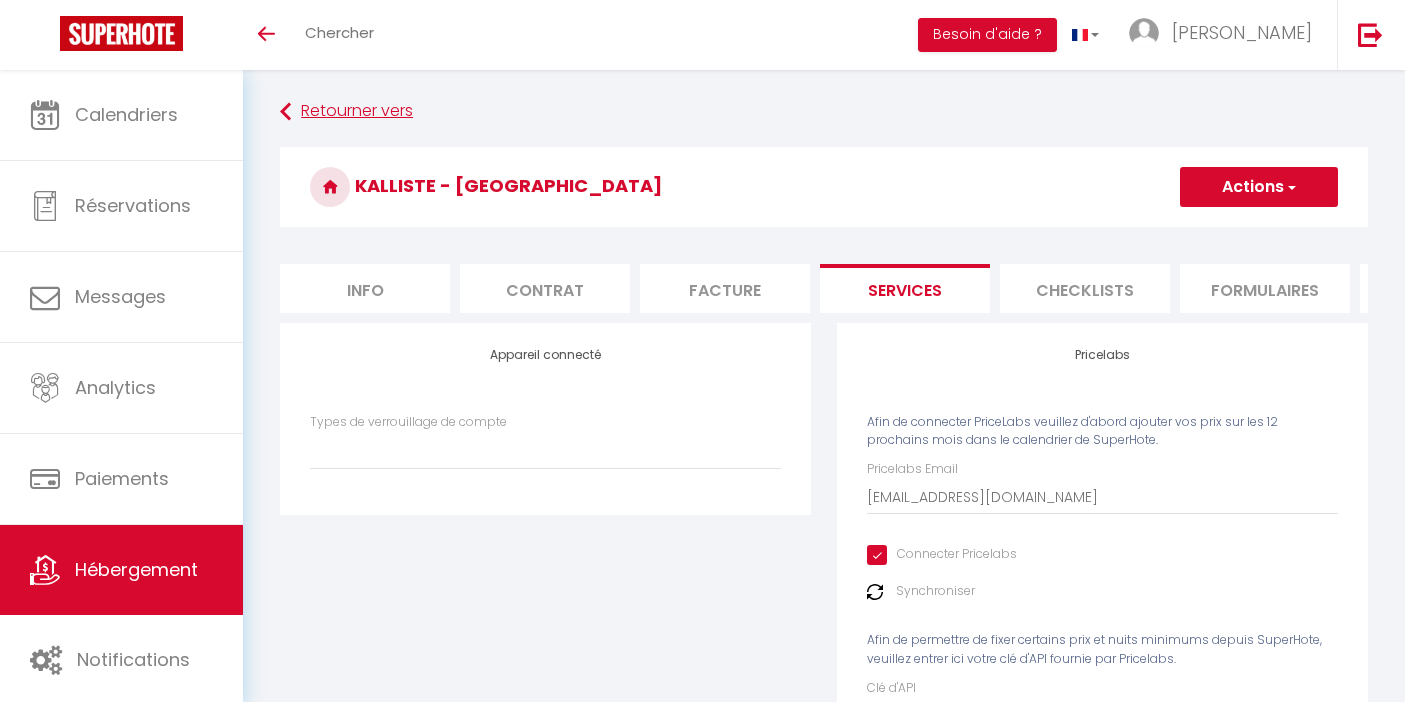 scroll, scrollTop: 0, scrollLeft: 0, axis: both 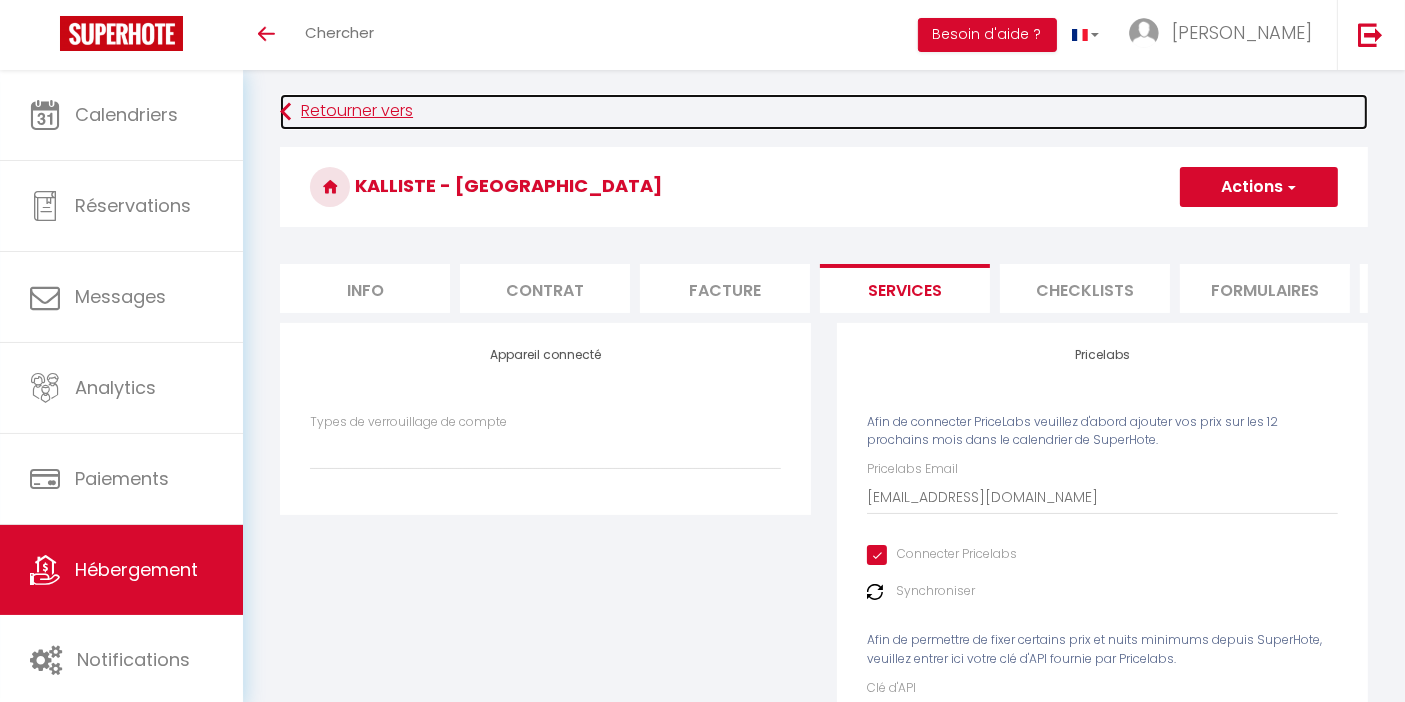 click on "Retourner vers" at bounding box center [824, 112] 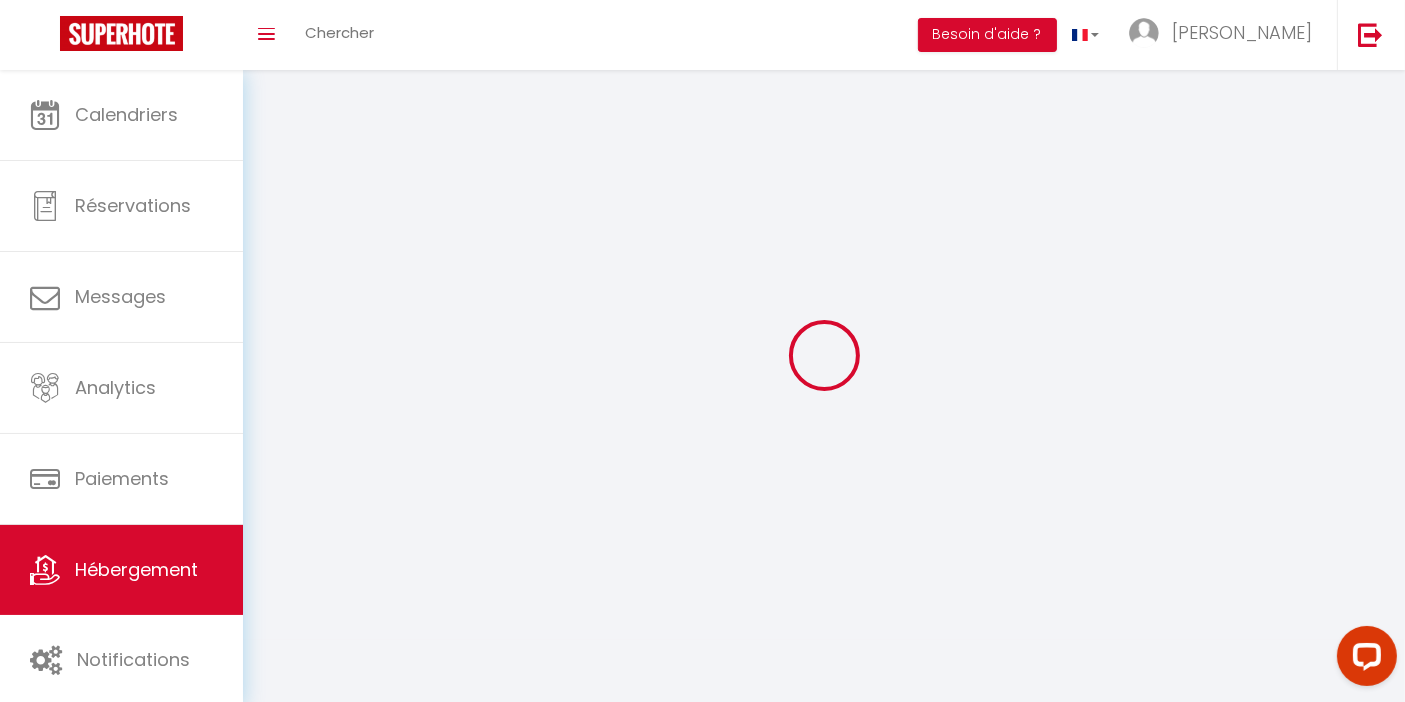 scroll, scrollTop: 0, scrollLeft: 0, axis: both 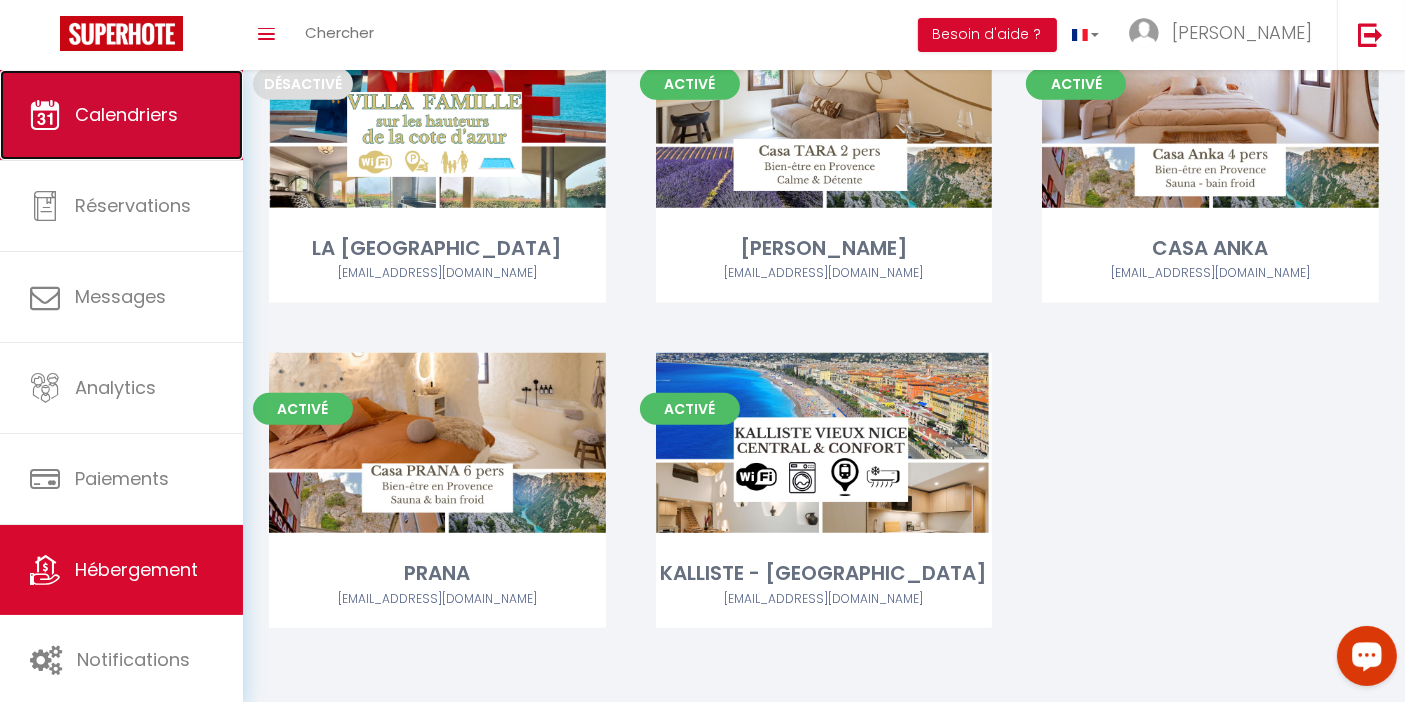 click on "Calendriers" at bounding box center (121, 115) 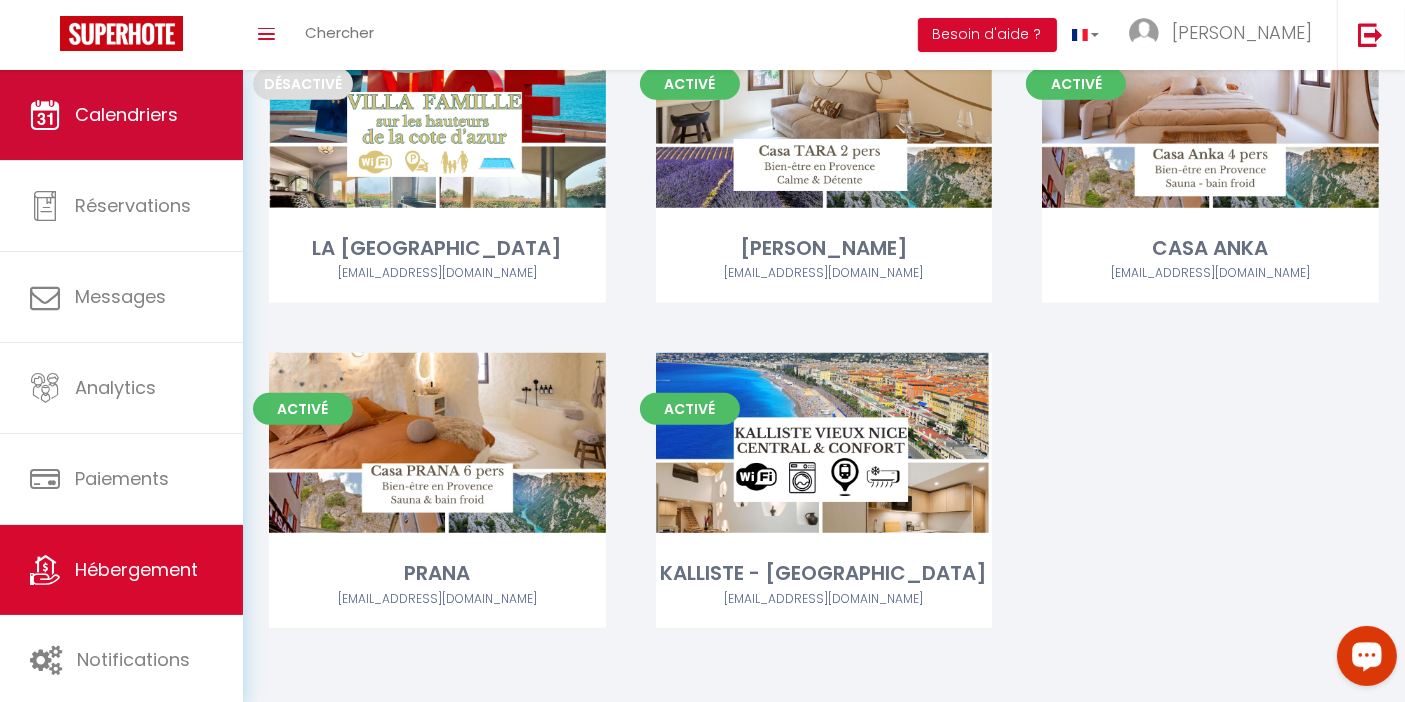 scroll, scrollTop: 0, scrollLeft: 0, axis: both 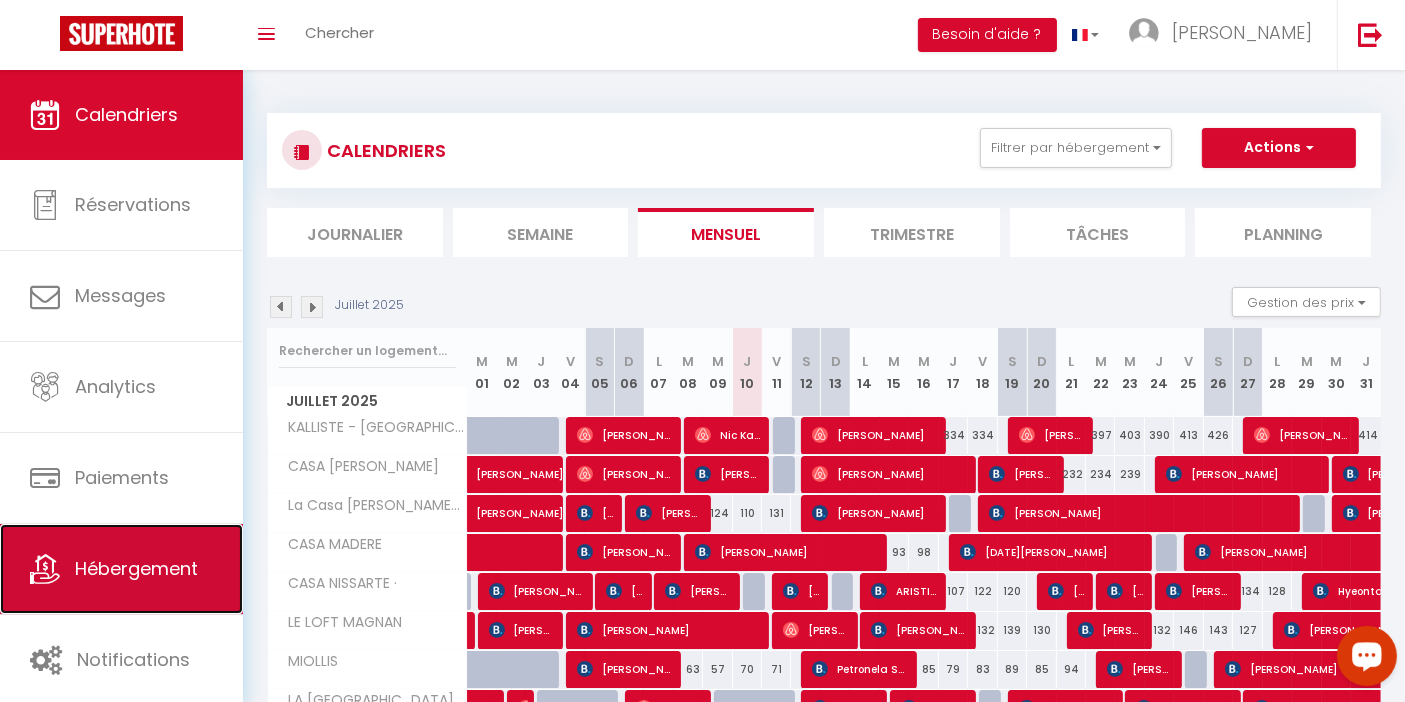 click on "Hébergement" at bounding box center [121, 569] 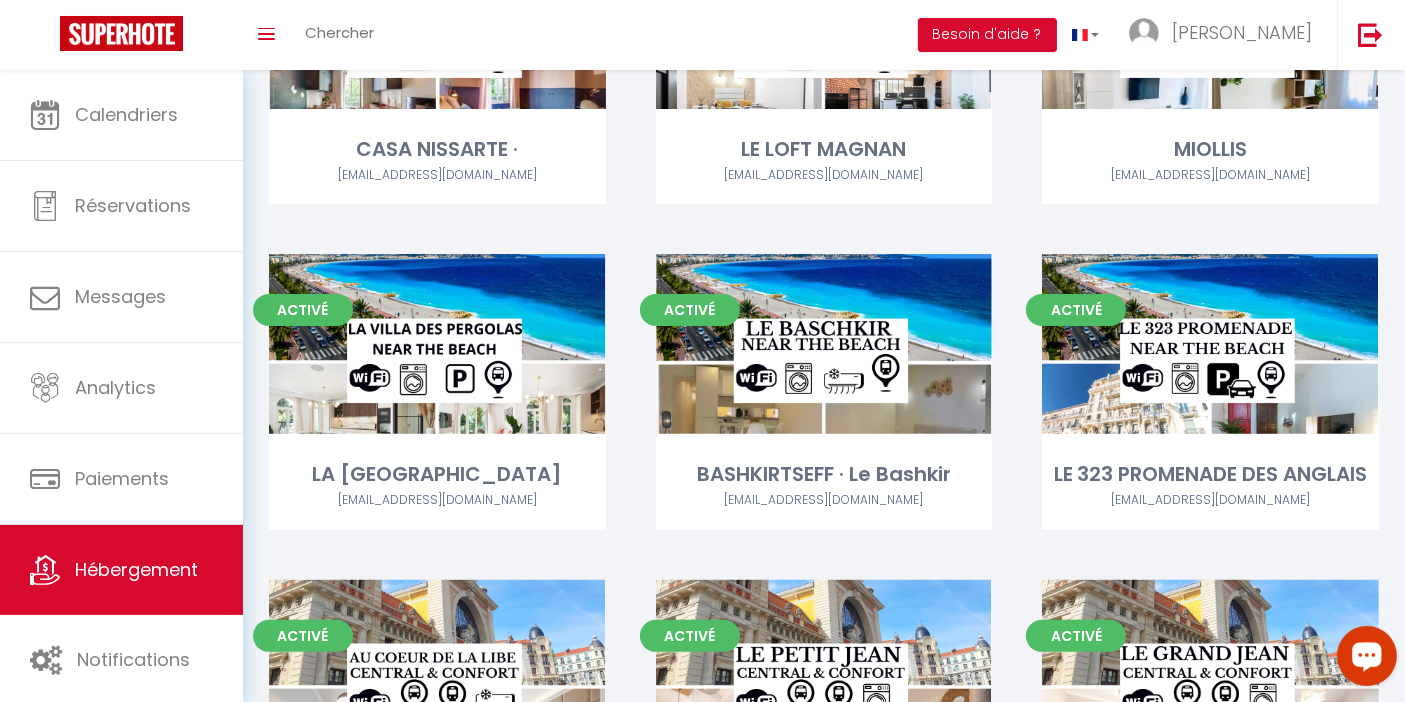 scroll, scrollTop: 1228, scrollLeft: 0, axis: vertical 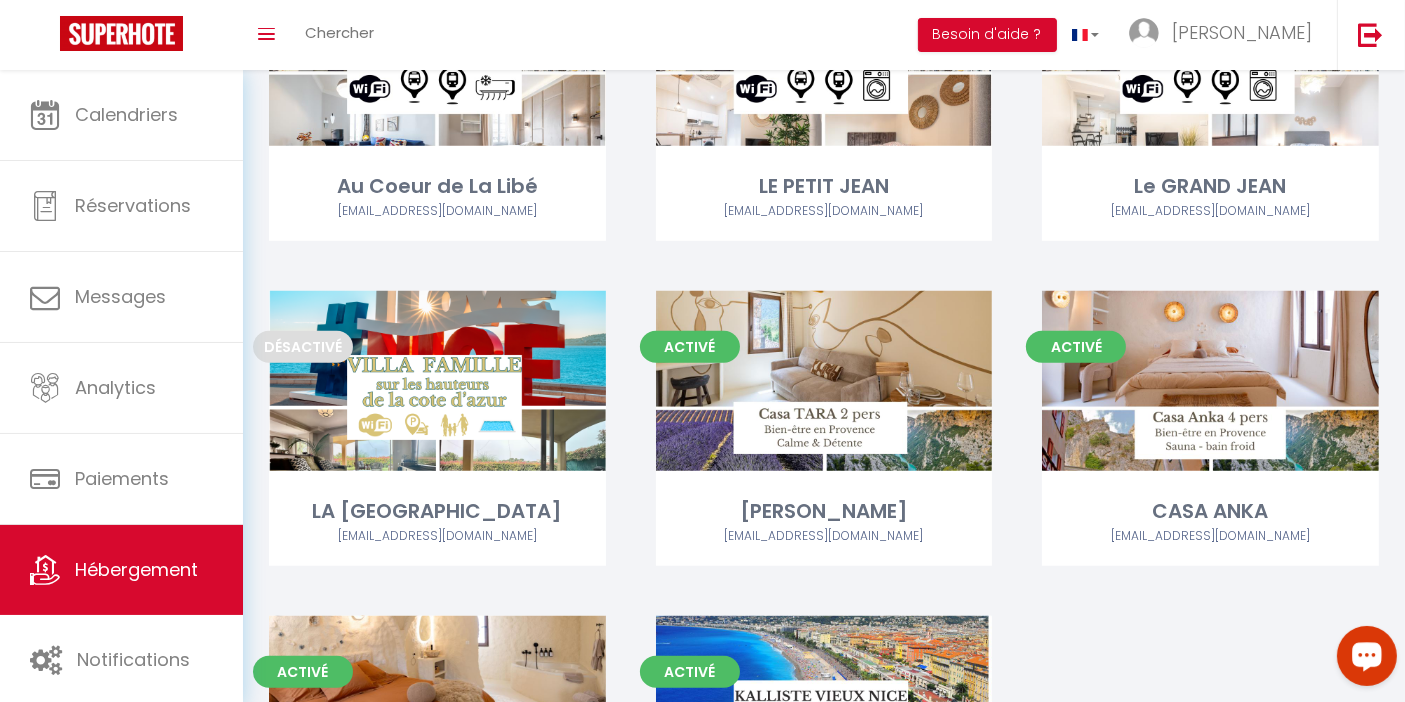 click at bounding box center [1362, 659] 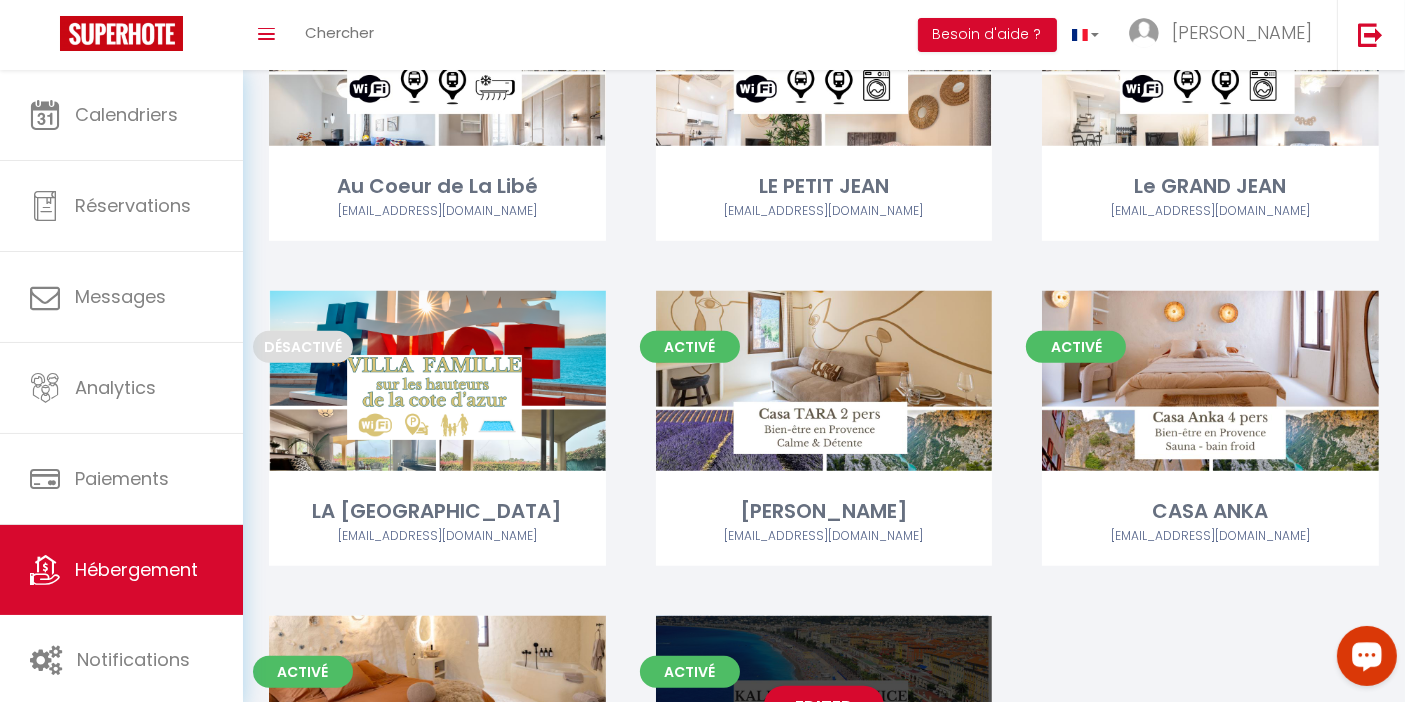 scroll, scrollTop: 1491, scrollLeft: 0, axis: vertical 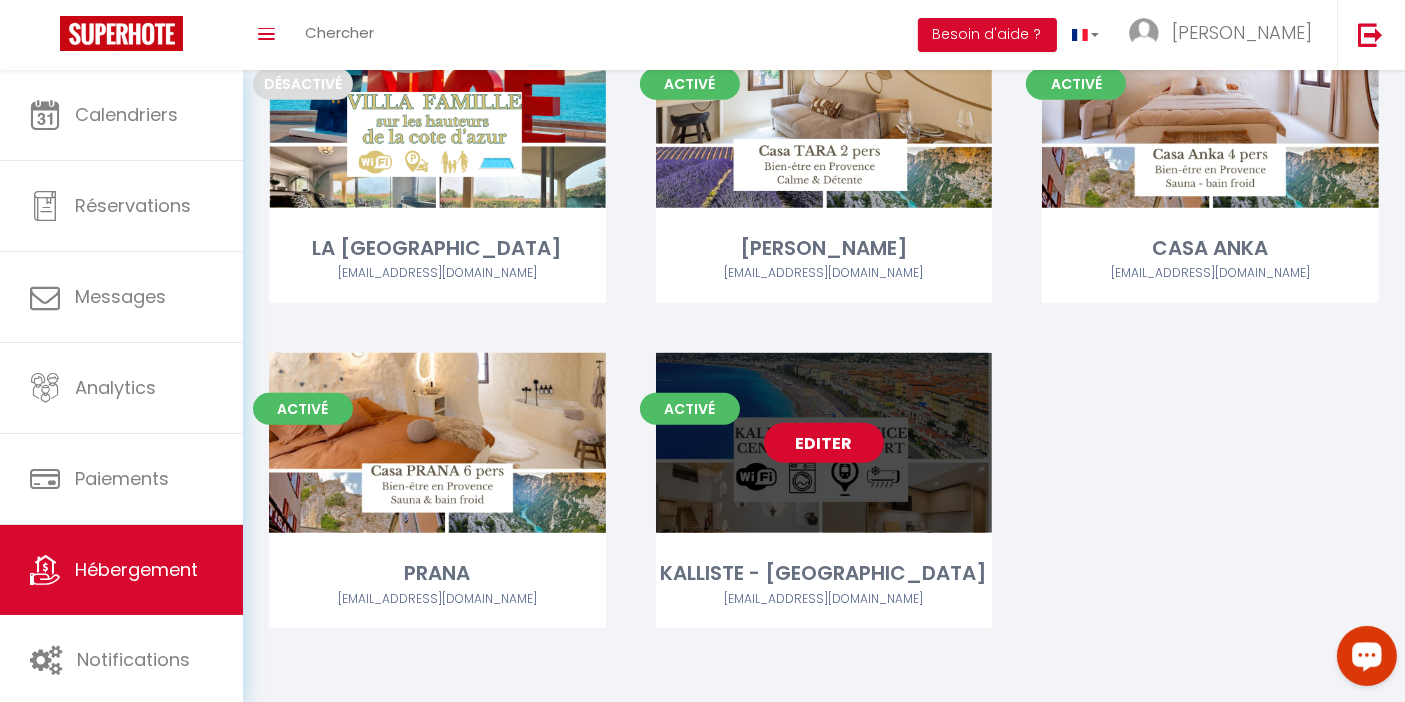click on "Editer" at bounding box center [824, 443] 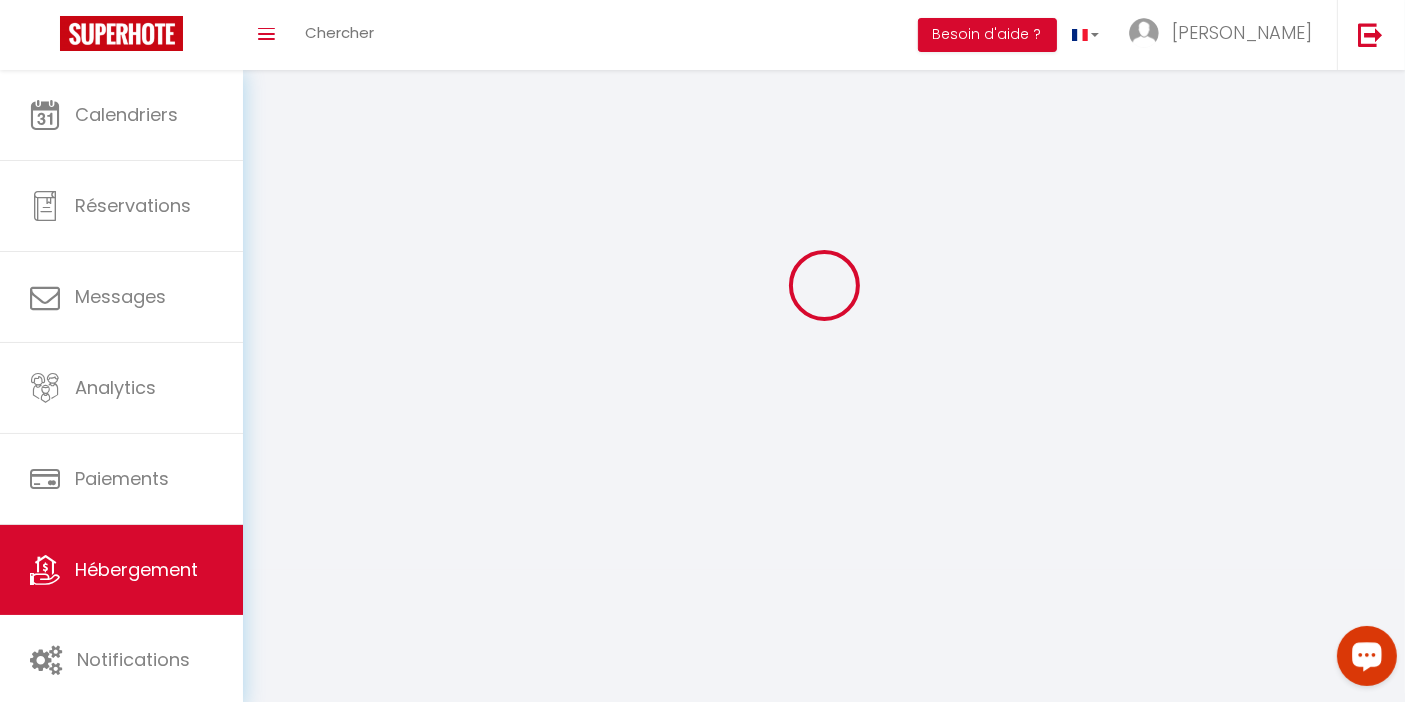 select 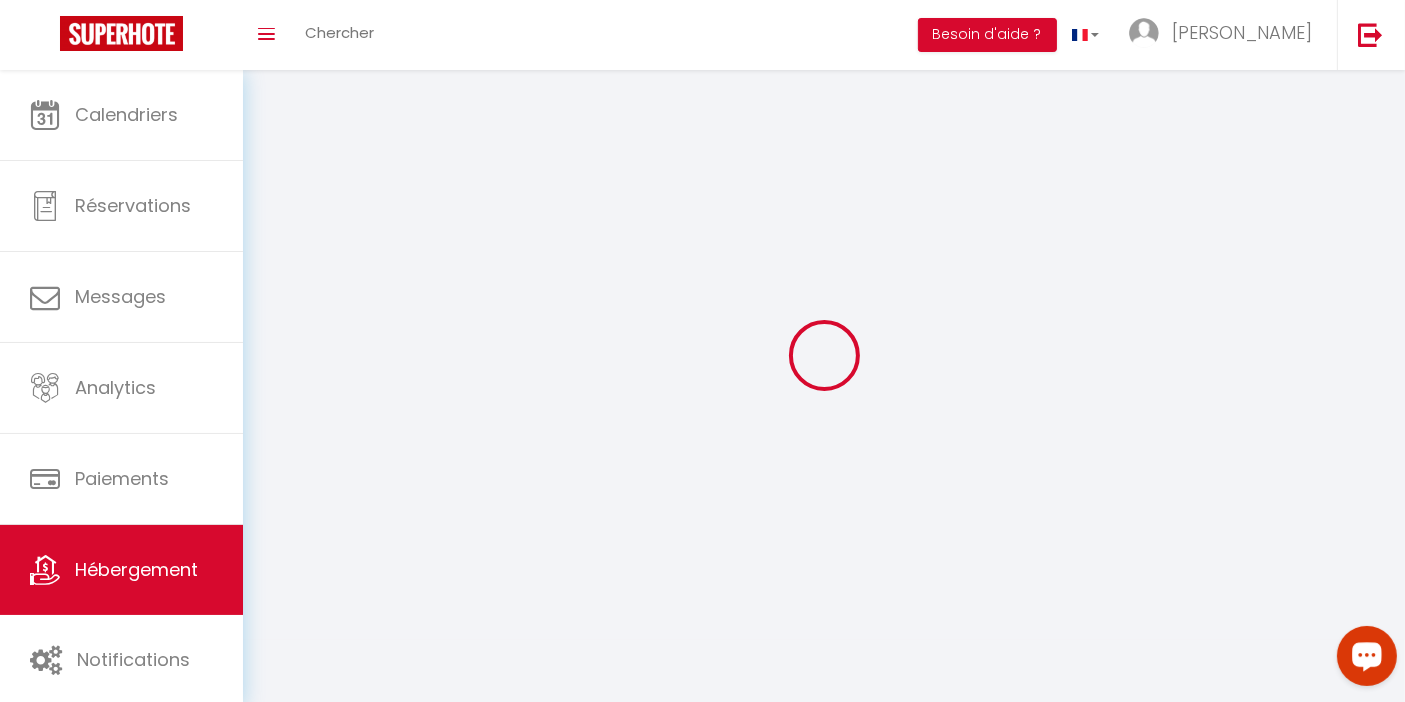 select 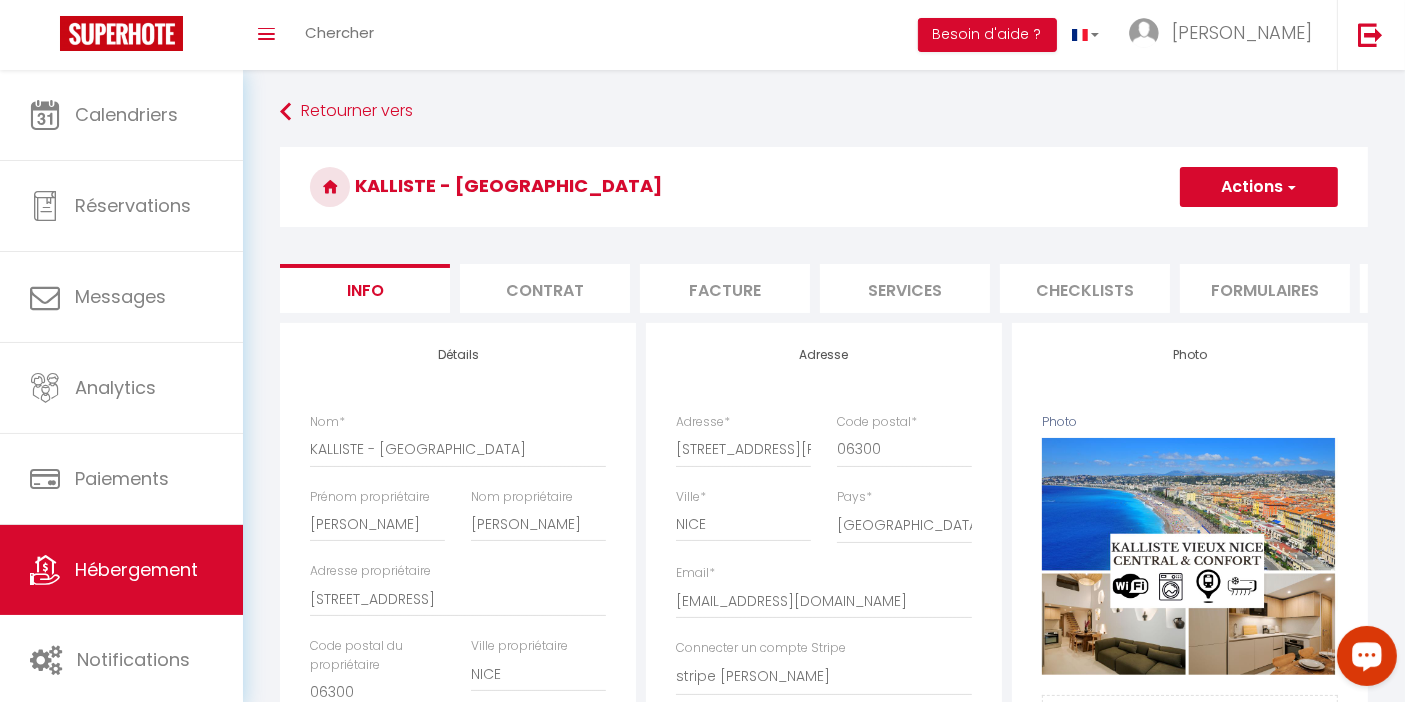checkbox on "false" 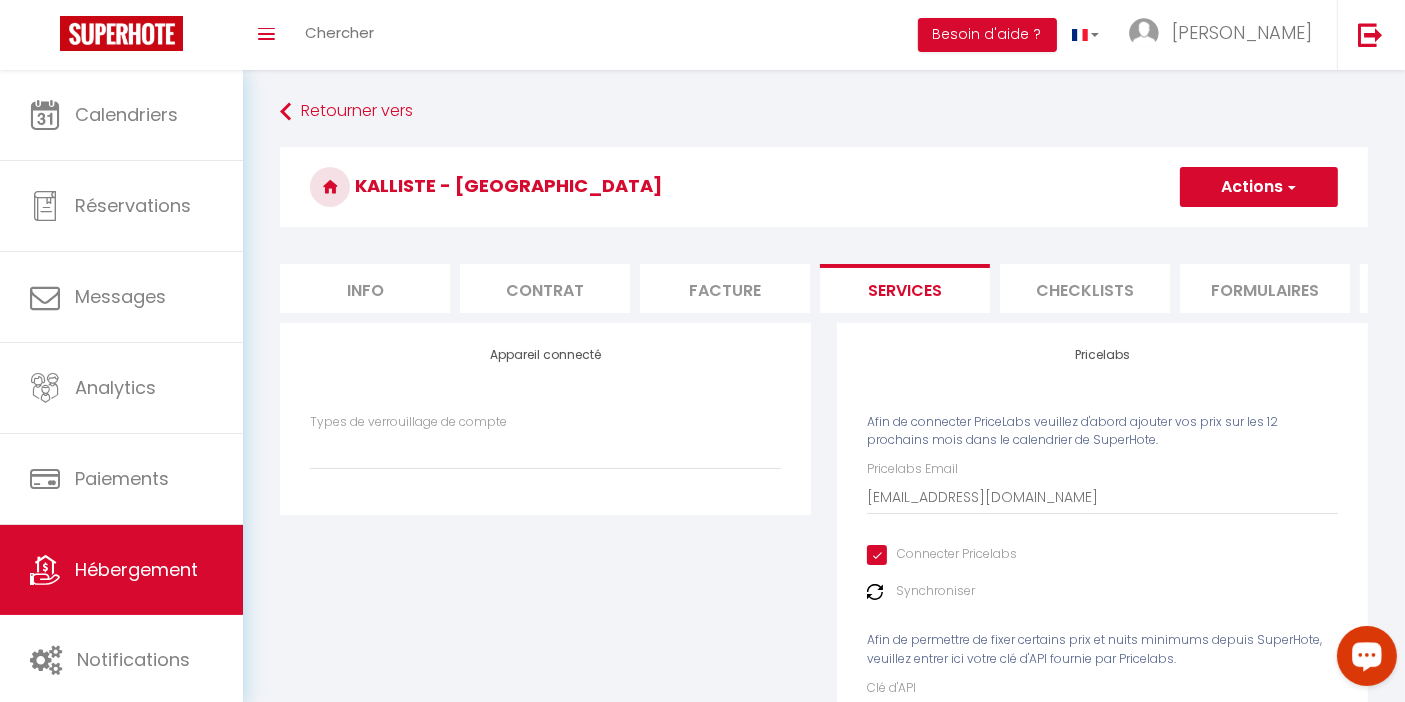click at bounding box center [875, 592] 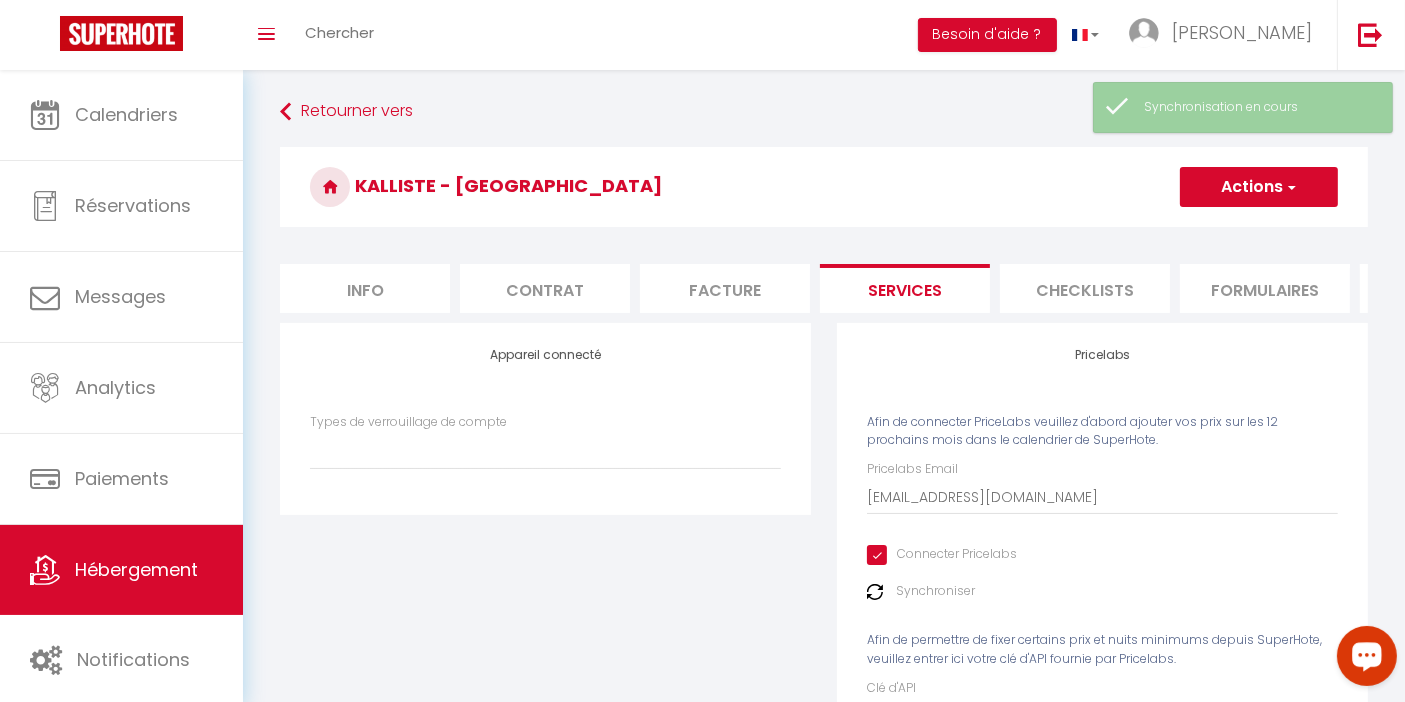 click at bounding box center (875, 592) 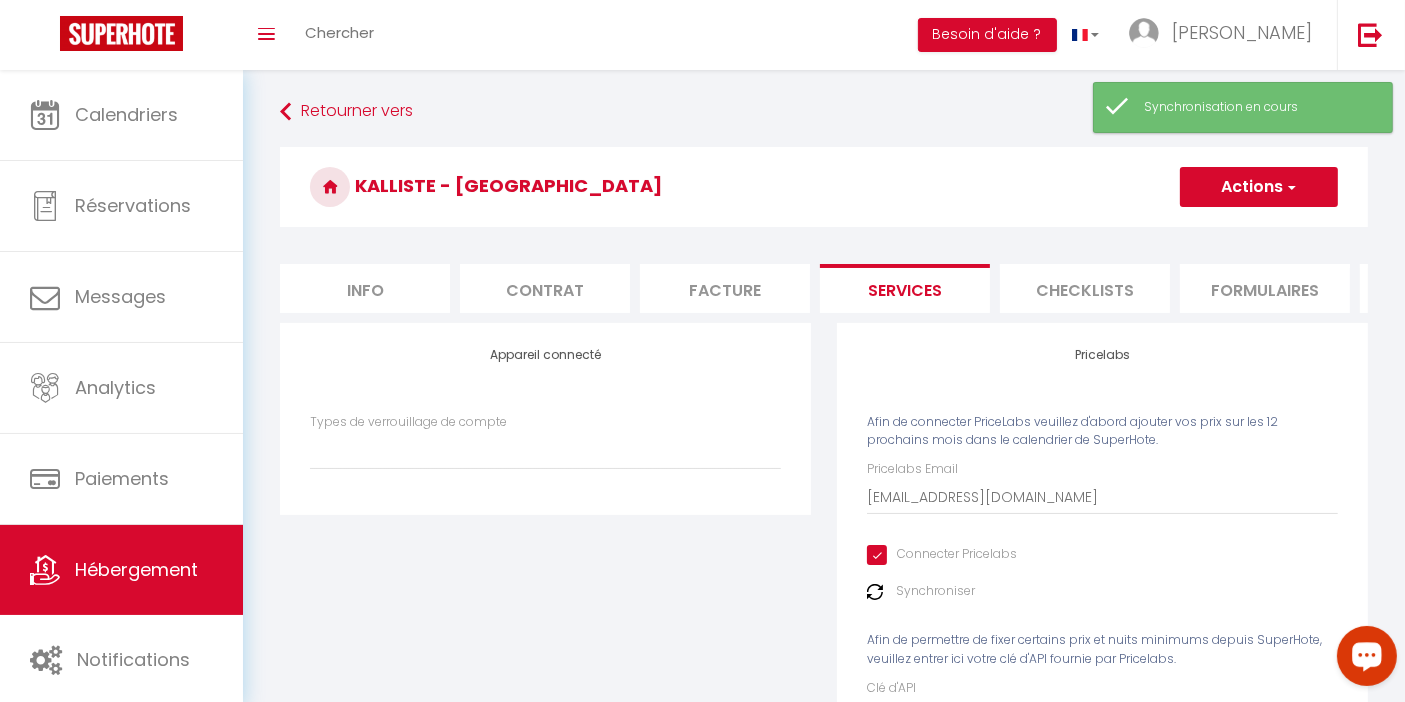 click at bounding box center [875, 592] 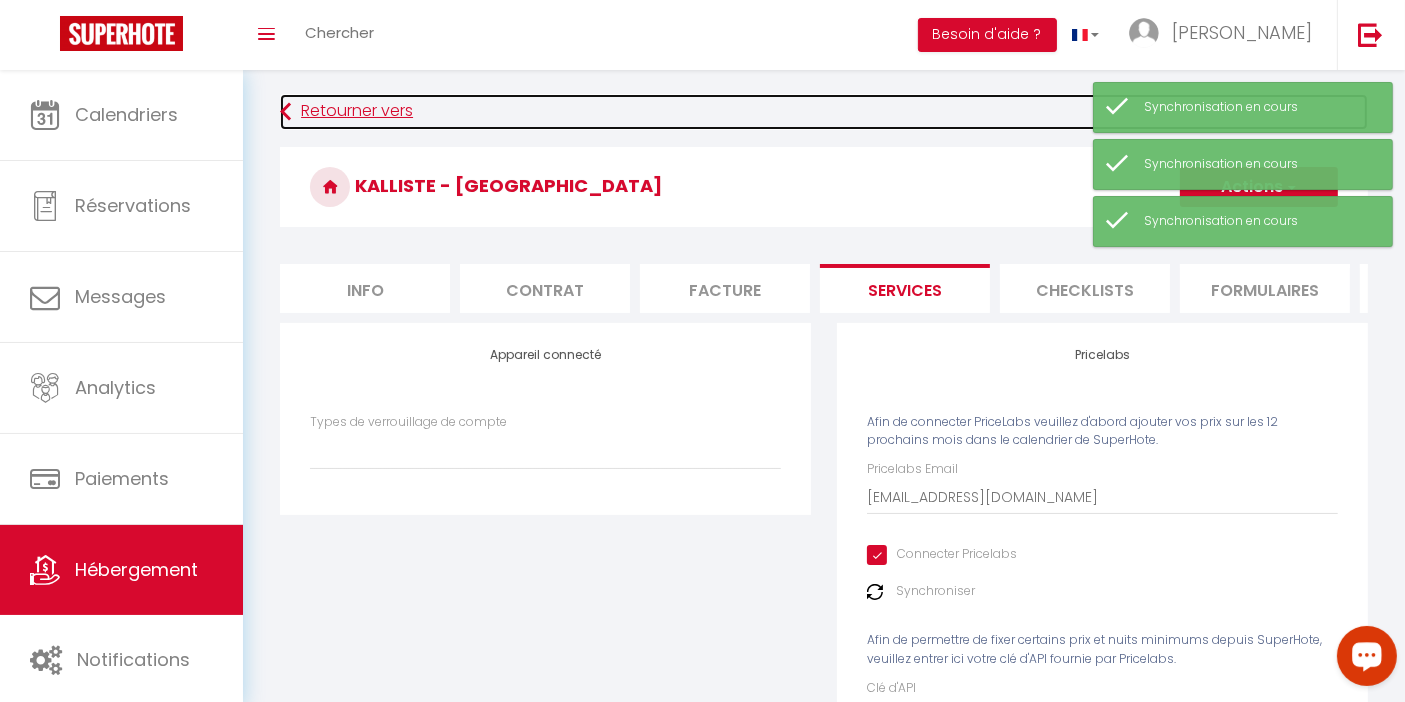 click on "Retourner vers" at bounding box center [824, 112] 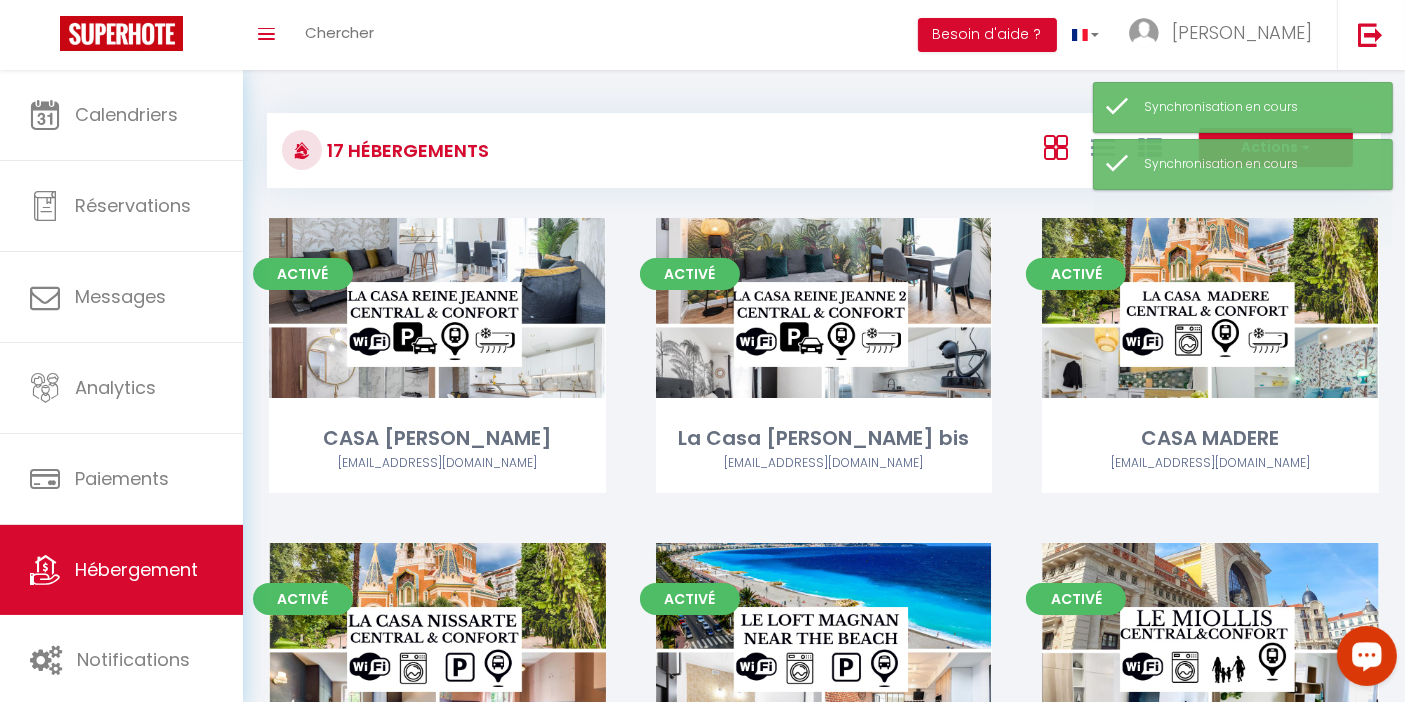 scroll, scrollTop: 614, scrollLeft: 0, axis: vertical 